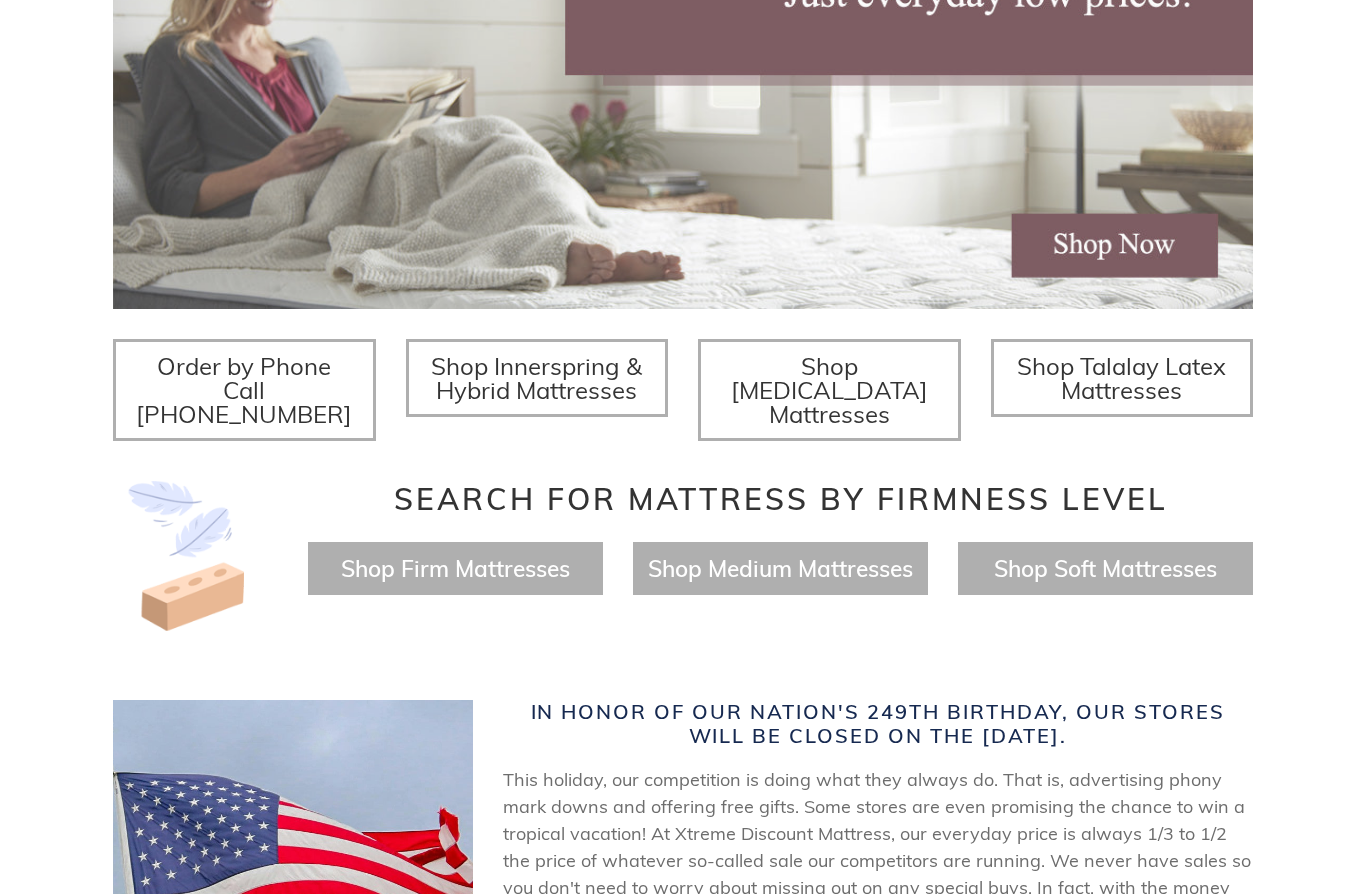 scroll, scrollTop: 492, scrollLeft: 0, axis: vertical 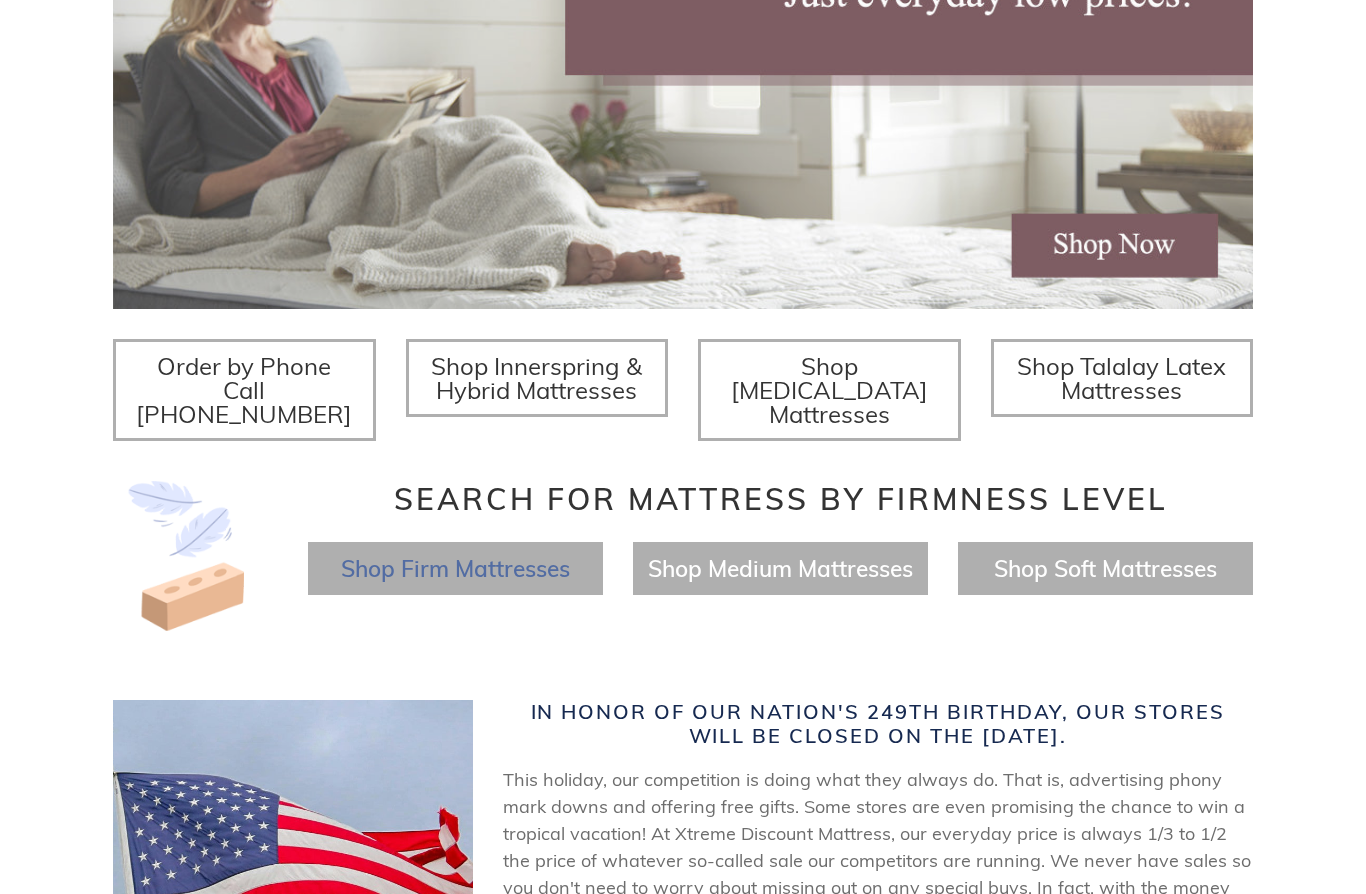 click on "Shop Firm Mattresses" at bounding box center [455, 568] 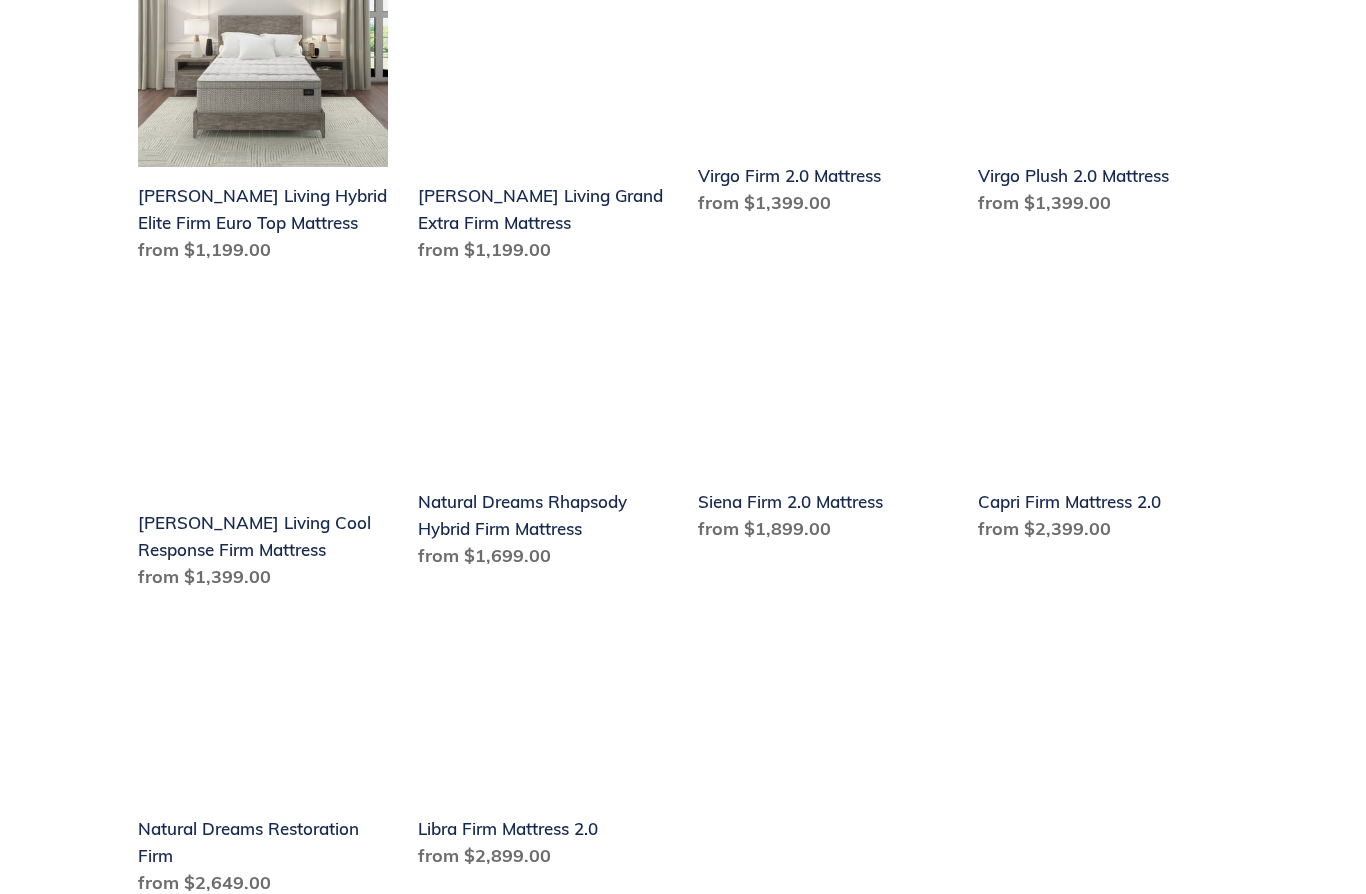 scroll, scrollTop: 2249, scrollLeft: 0, axis: vertical 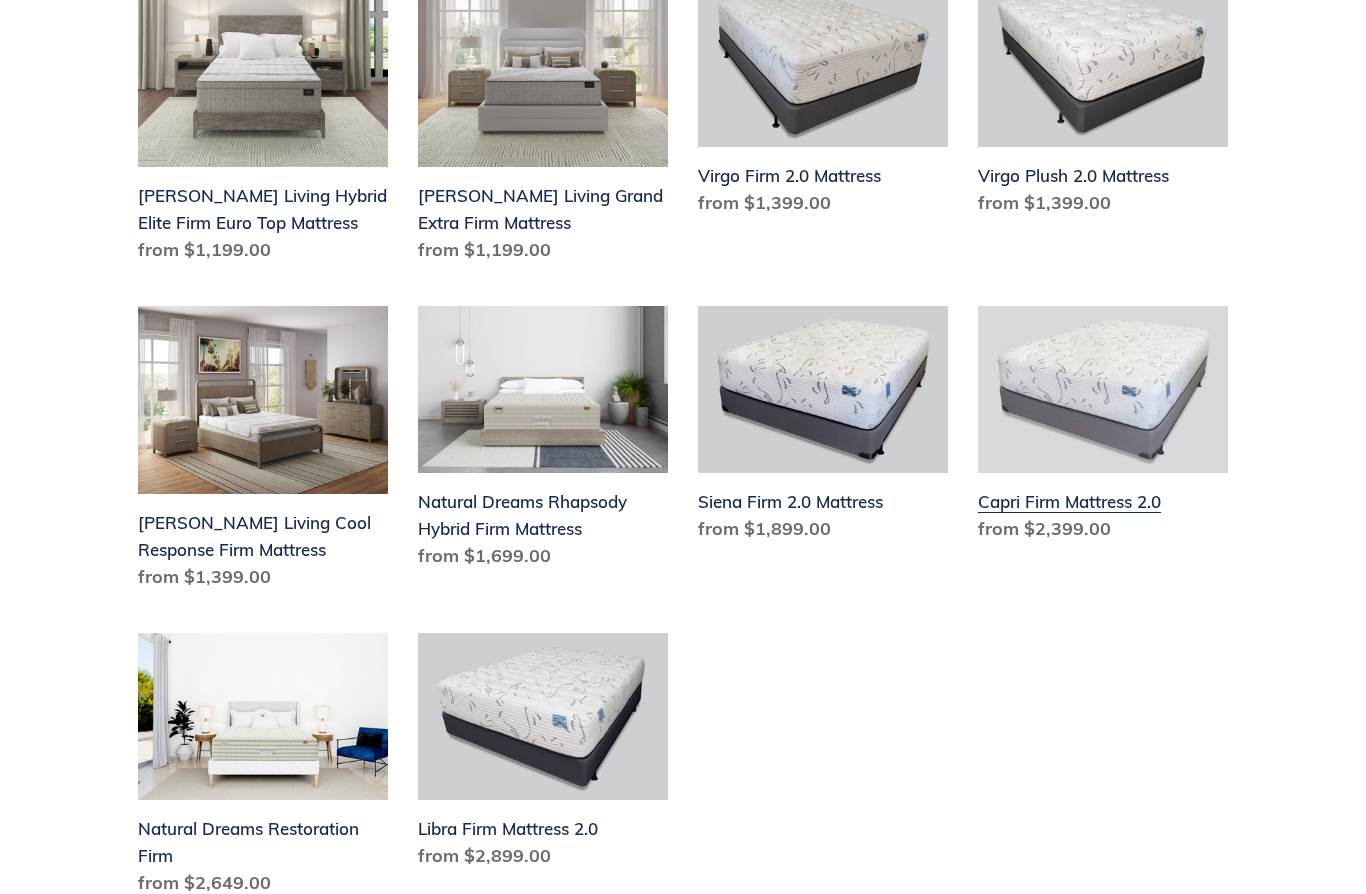 click on "Capri Firm Mattress 2.0" at bounding box center (1103, 428) 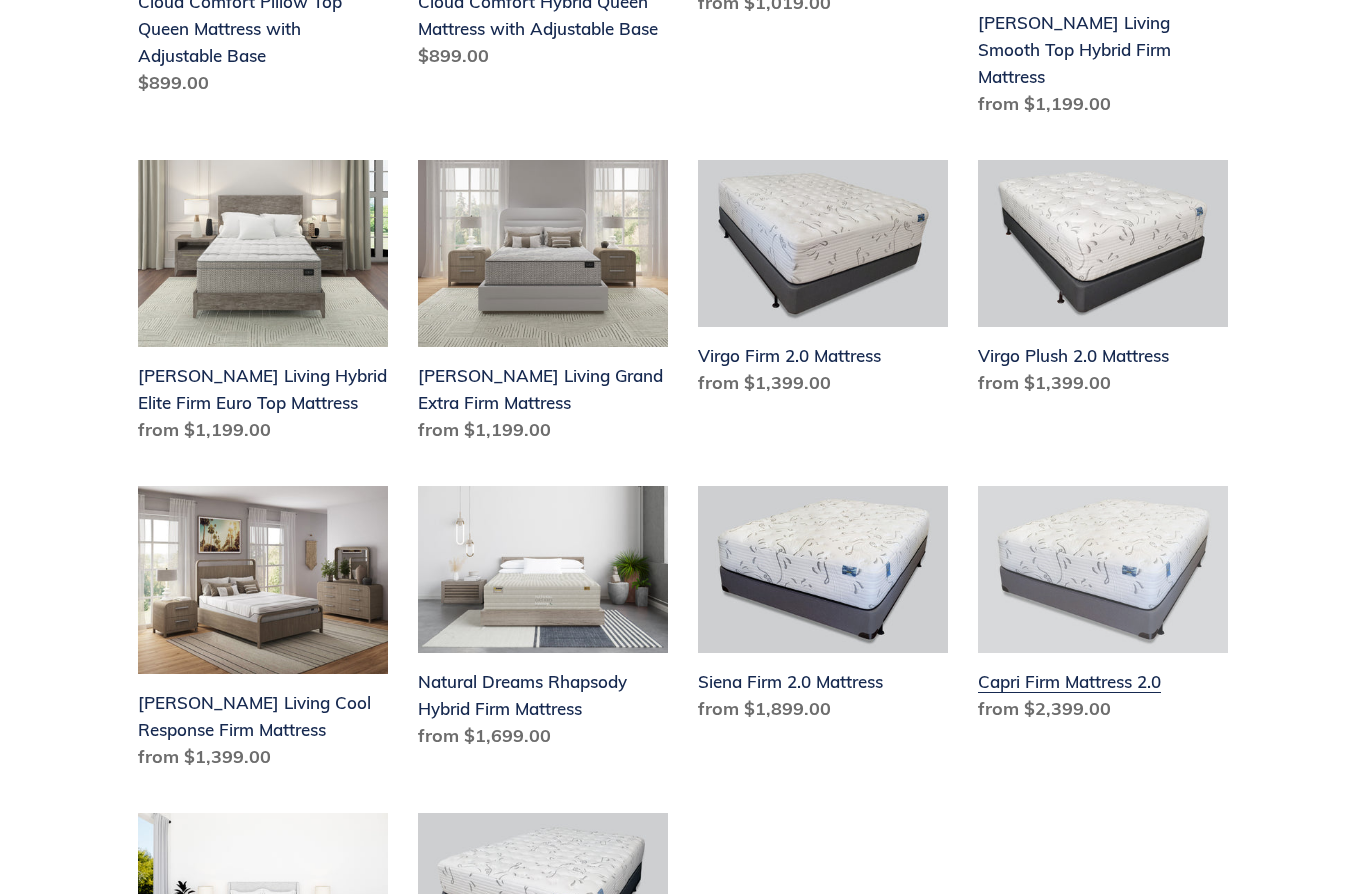 scroll, scrollTop: 2069, scrollLeft: 0, axis: vertical 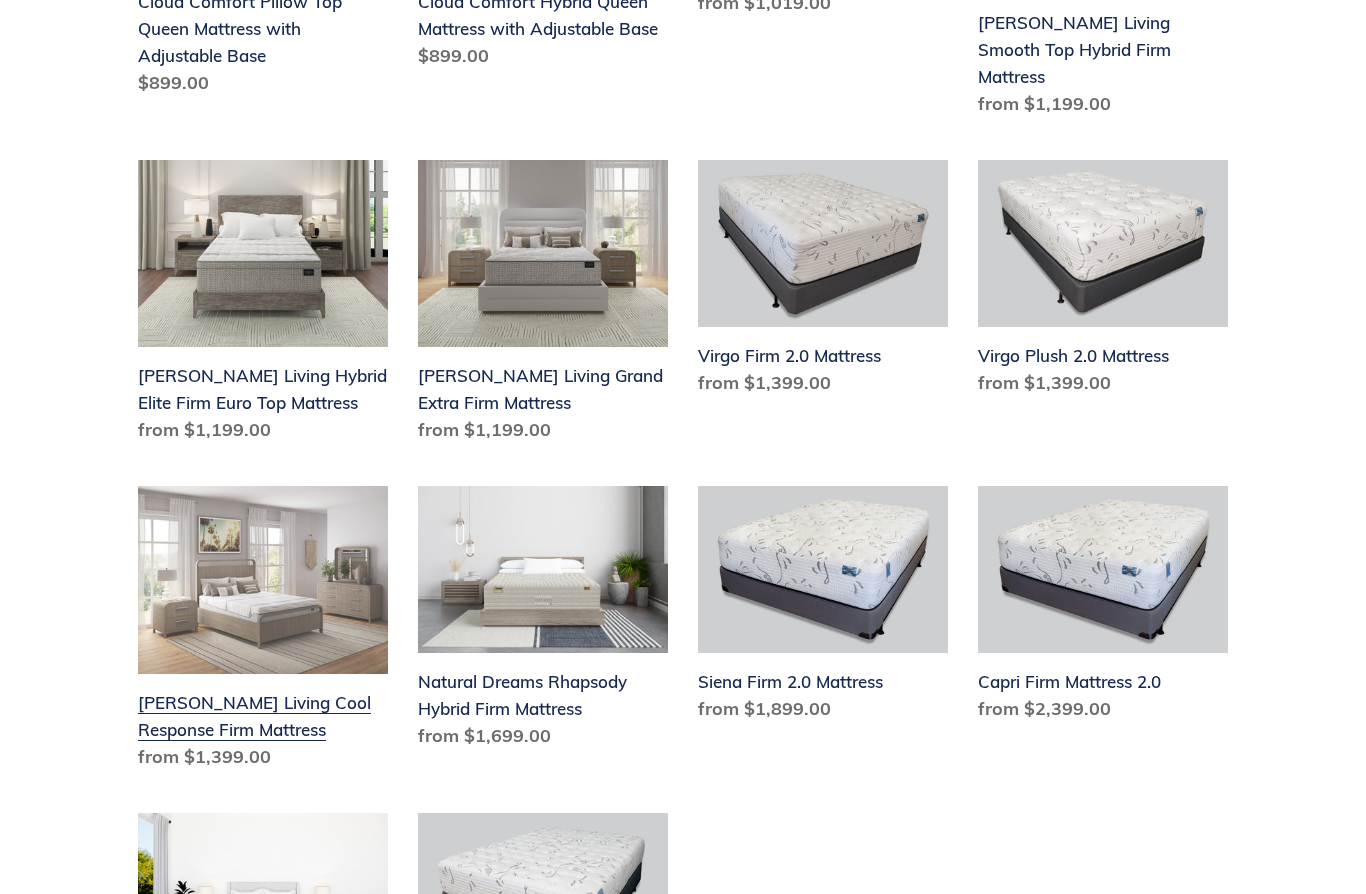 click on "Scott Living Cool Response Firm Mattress" at bounding box center (263, 632) 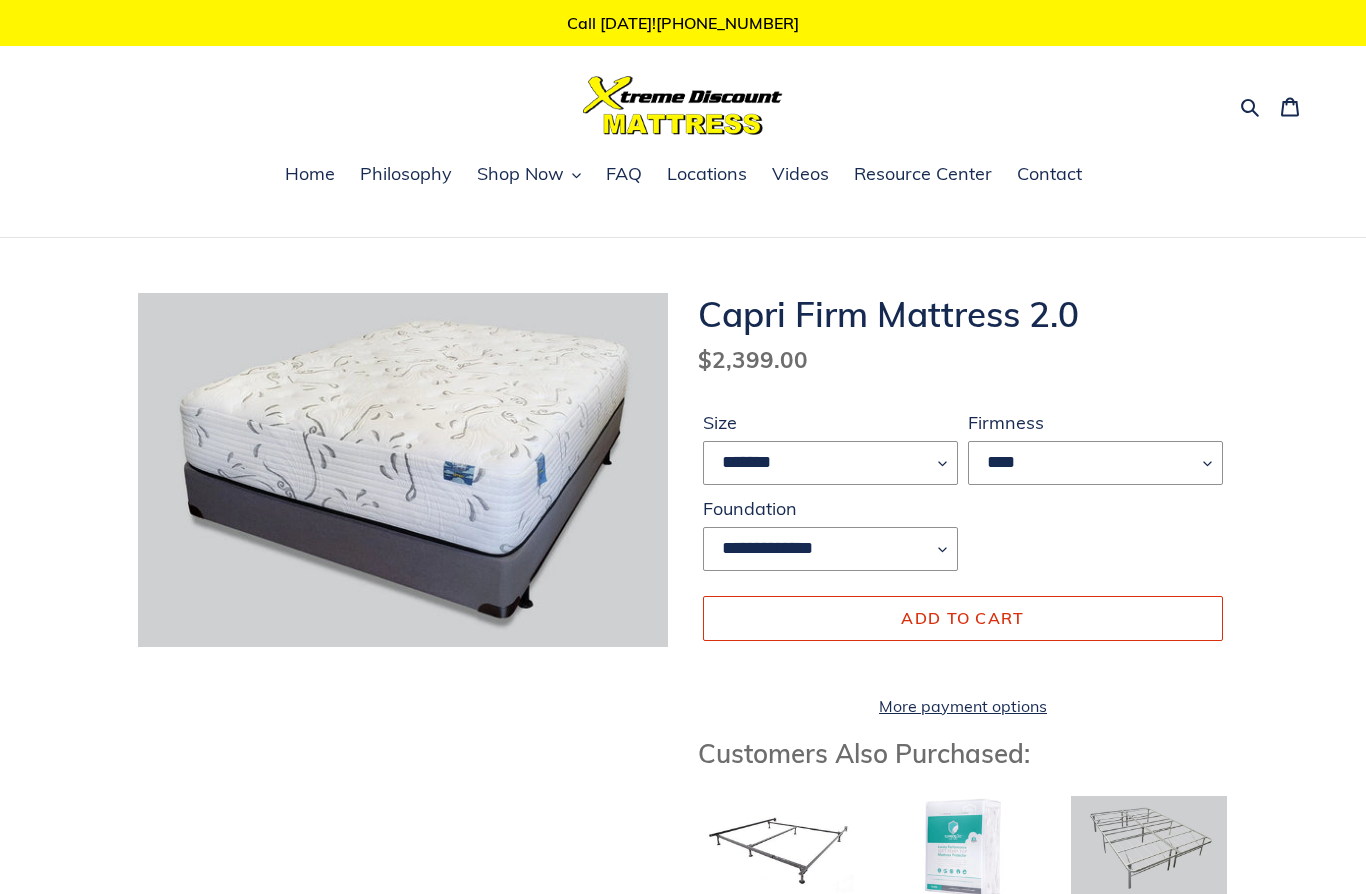scroll, scrollTop: 0, scrollLeft: 0, axis: both 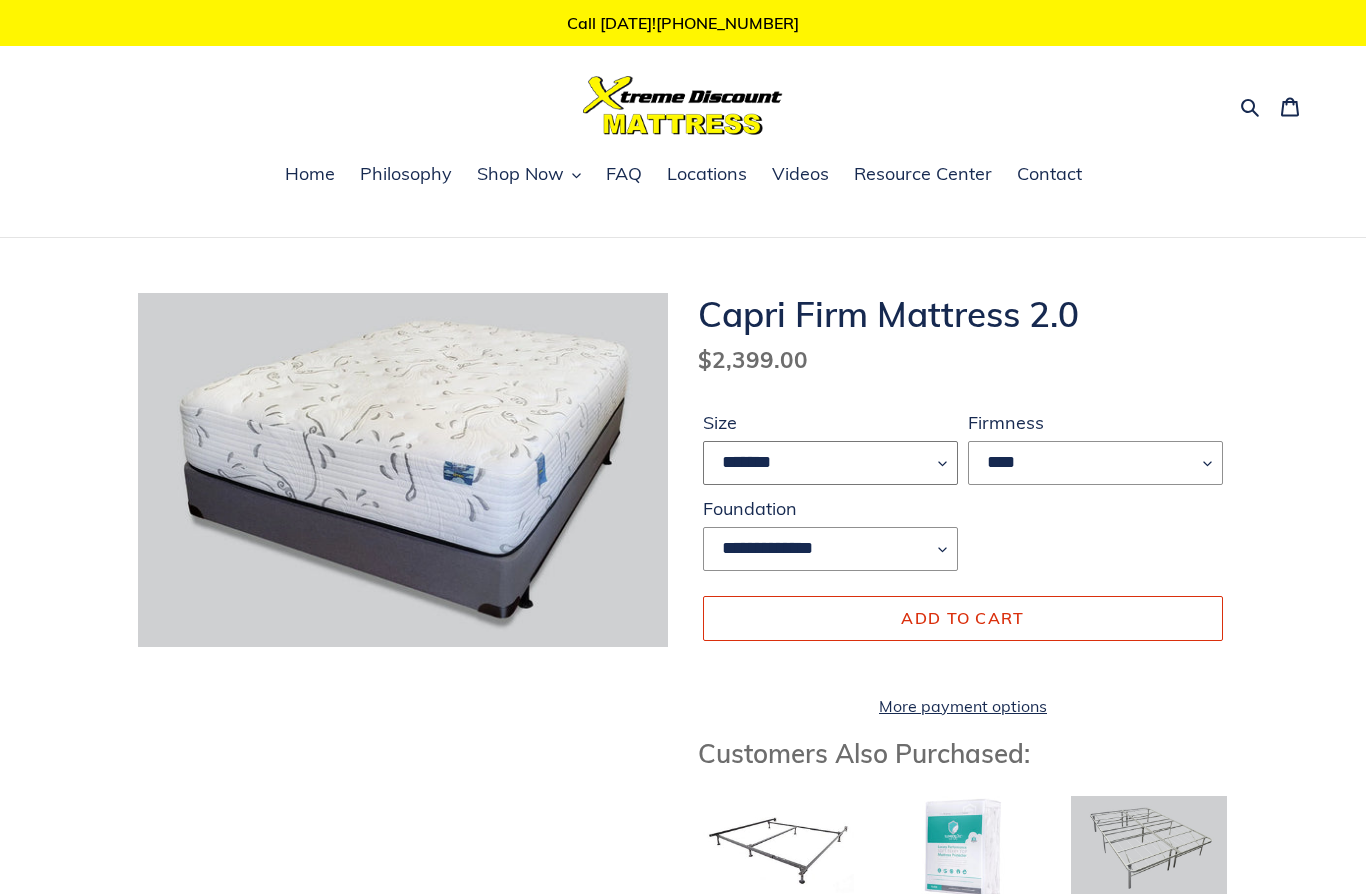 click on "******* **** ***** ****" at bounding box center [830, 463] 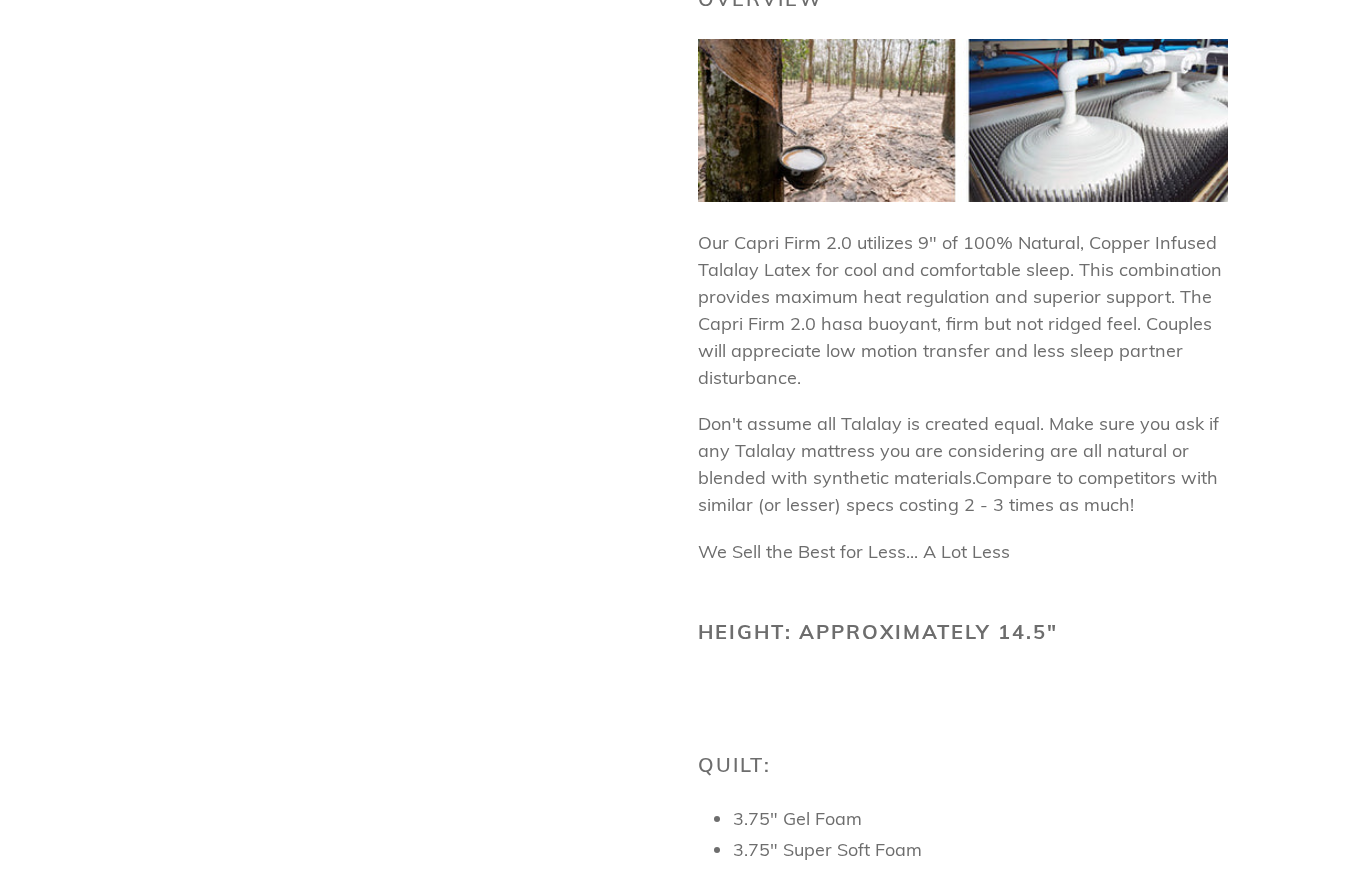 scroll, scrollTop: 1071, scrollLeft: 0, axis: vertical 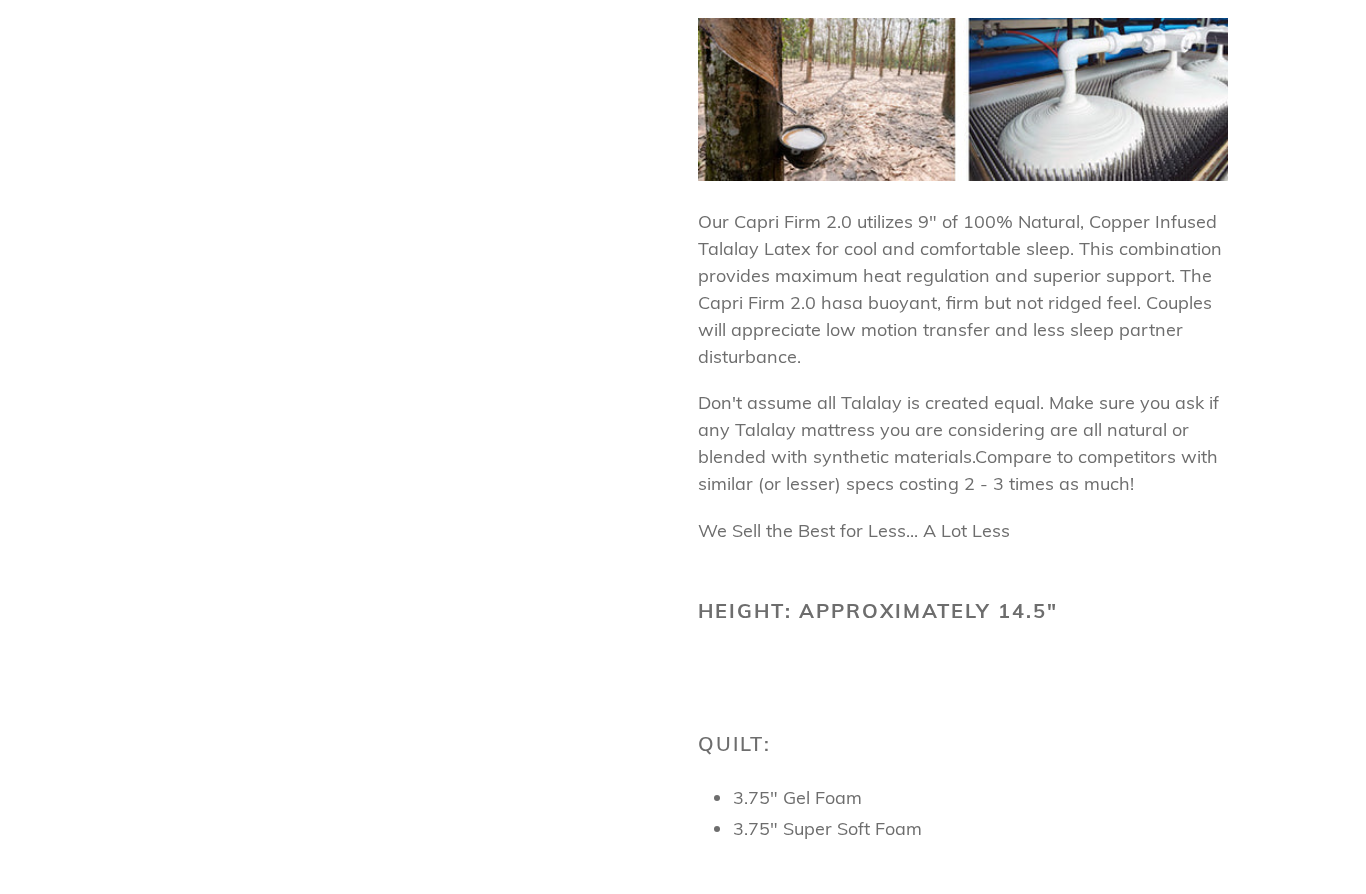 click at bounding box center [963, 663] 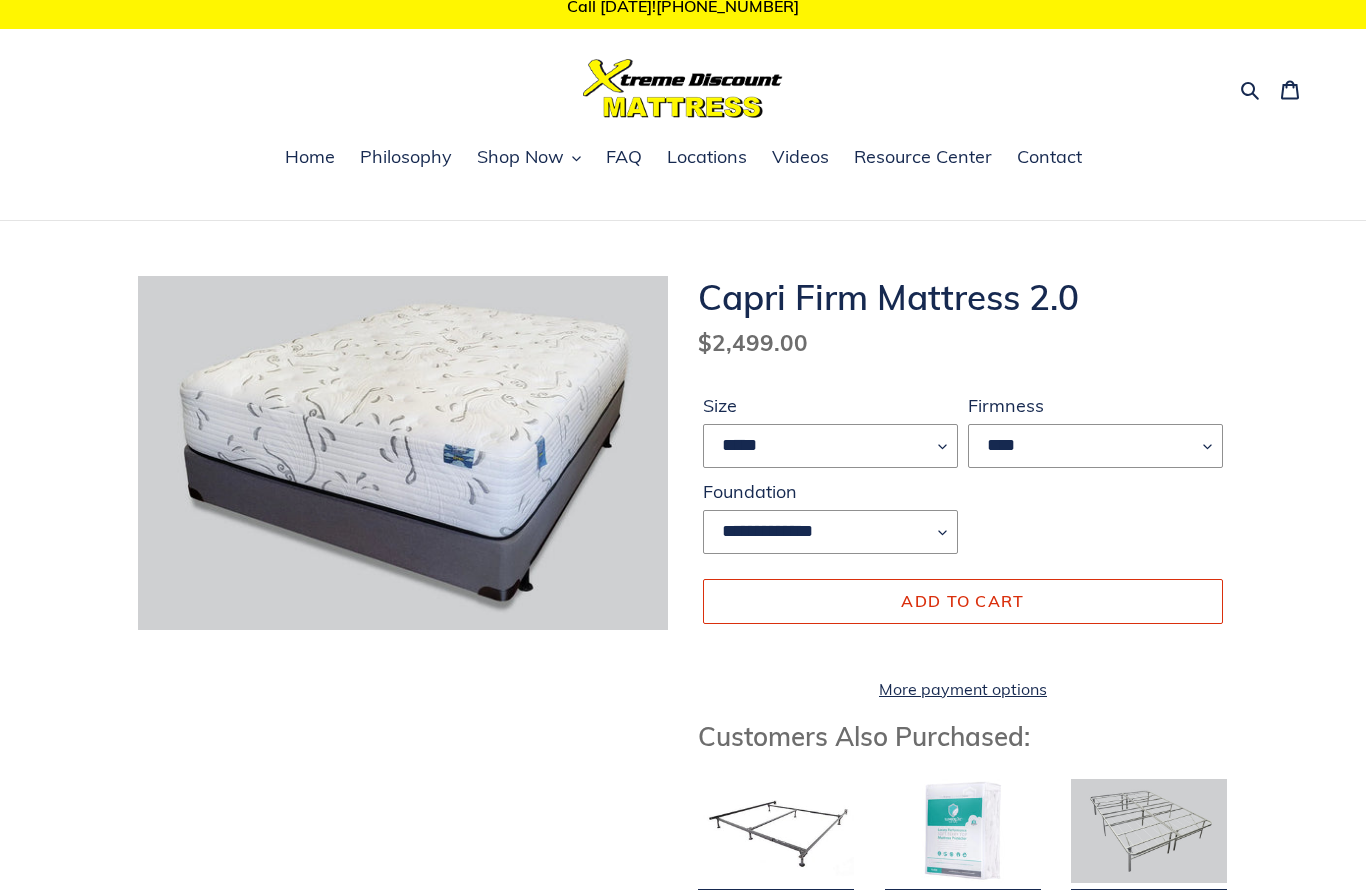 scroll, scrollTop: 0, scrollLeft: 0, axis: both 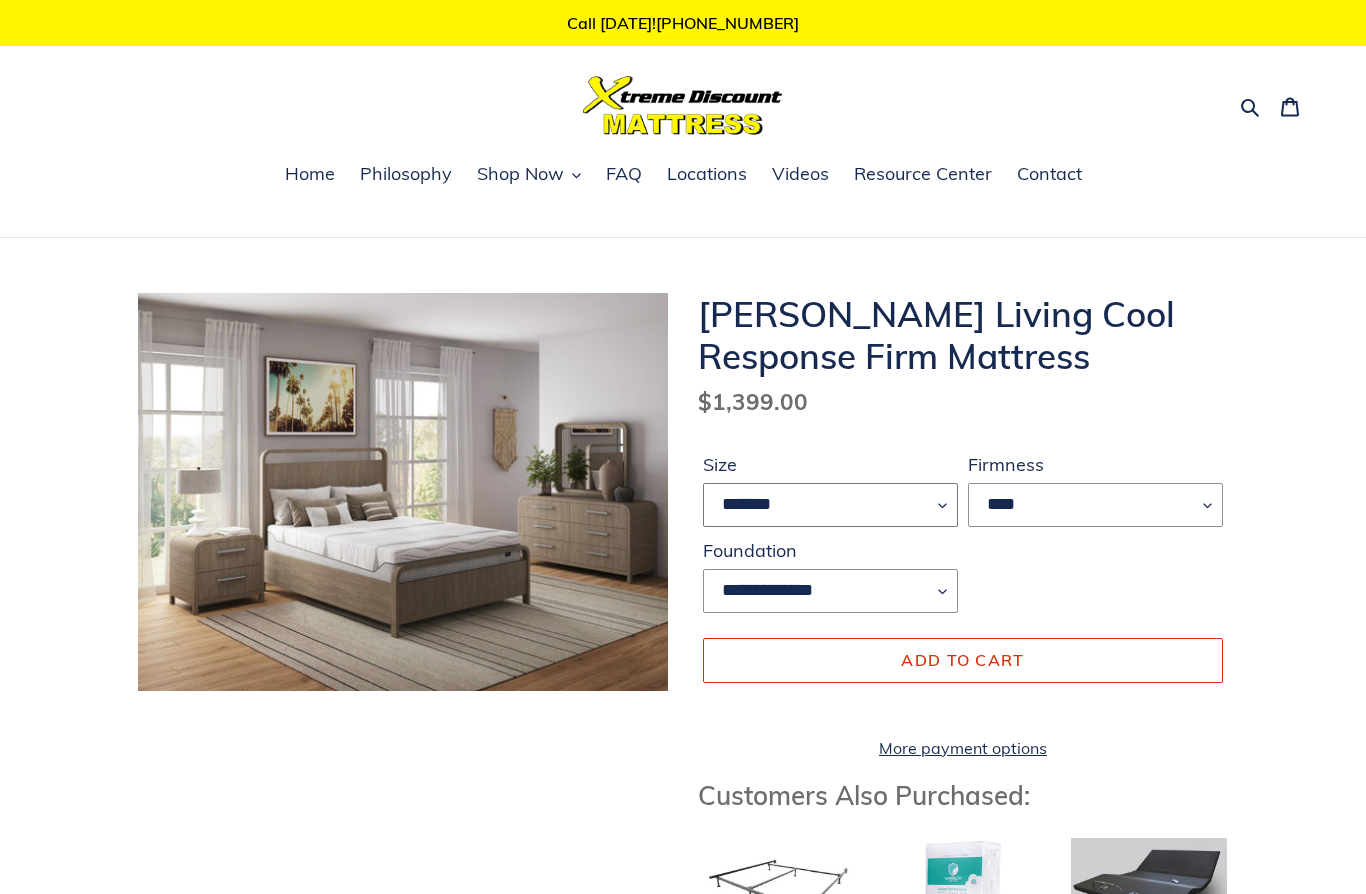click on "******* **** ***** ****" at bounding box center (830, 505) 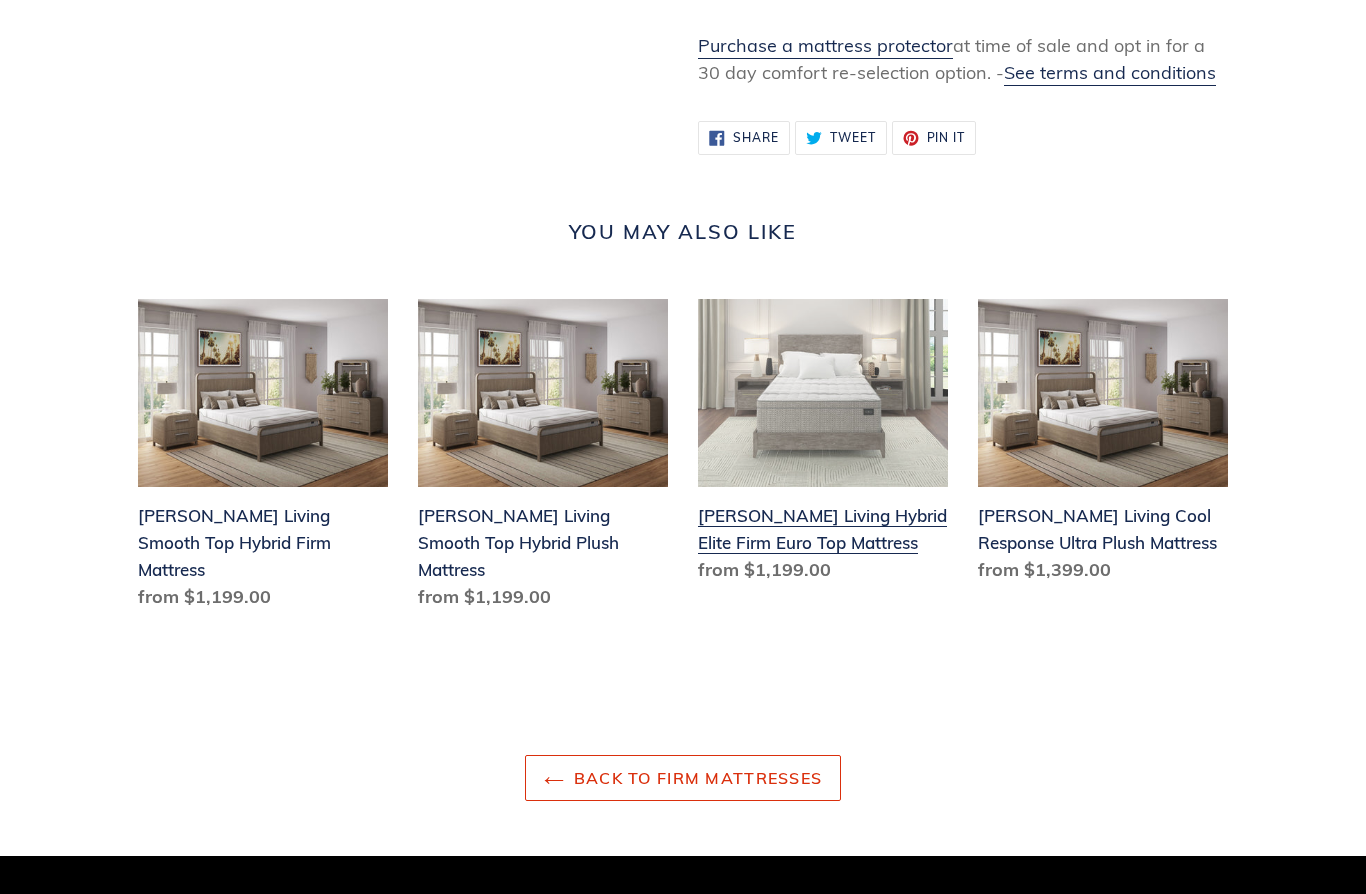 scroll, scrollTop: 2129, scrollLeft: 0, axis: vertical 